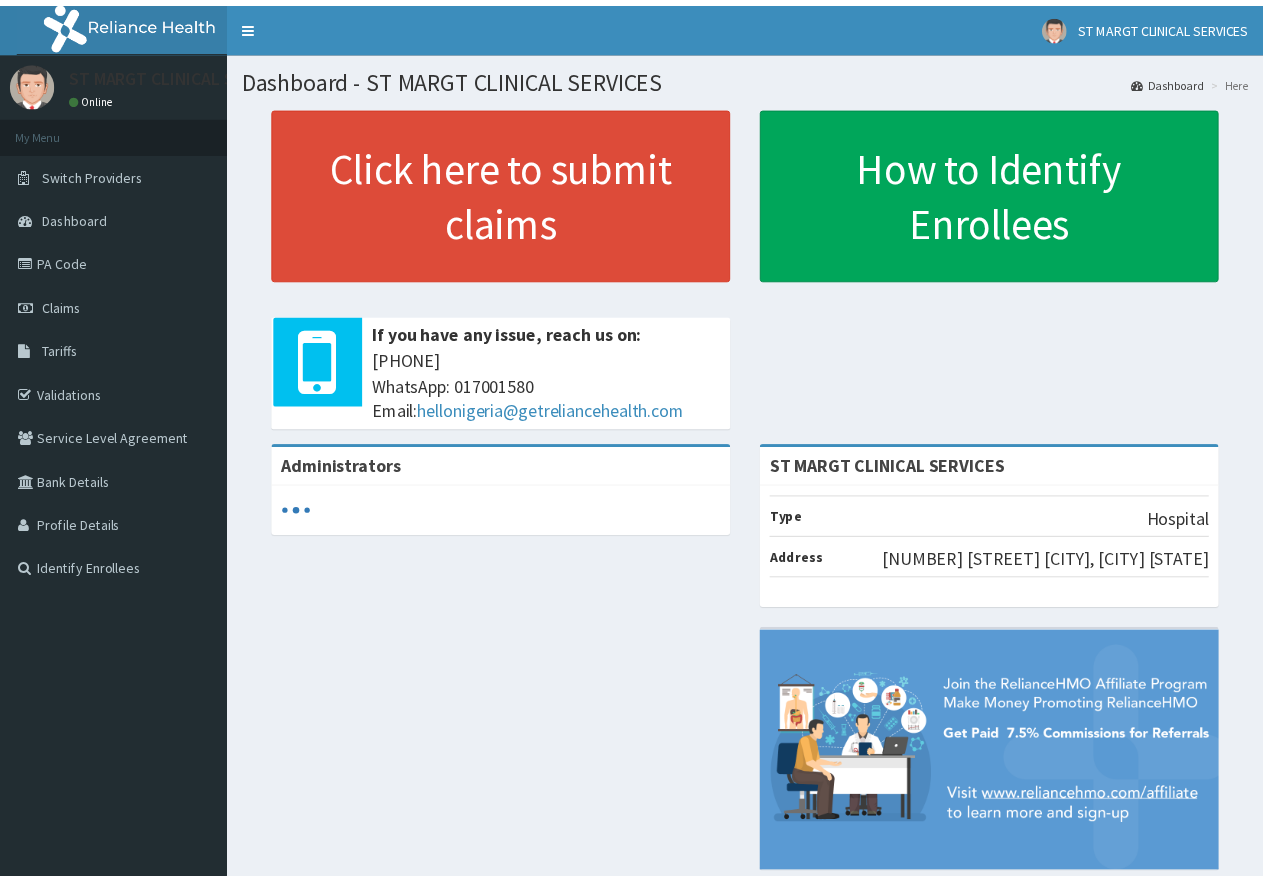 scroll, scrollTop: 0, scrollLeft: 0, axis: both 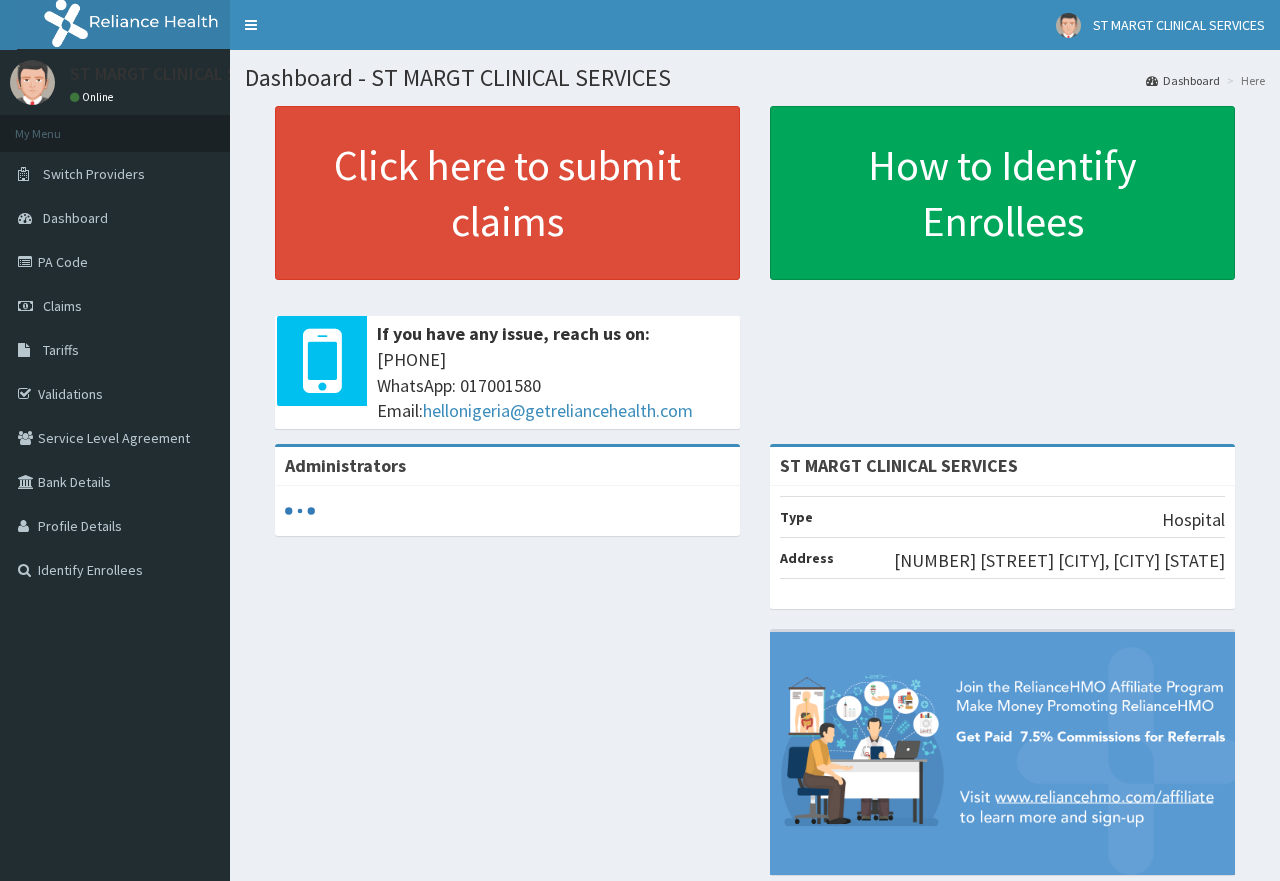click on "PA Code" at bounding box center (115, 262) 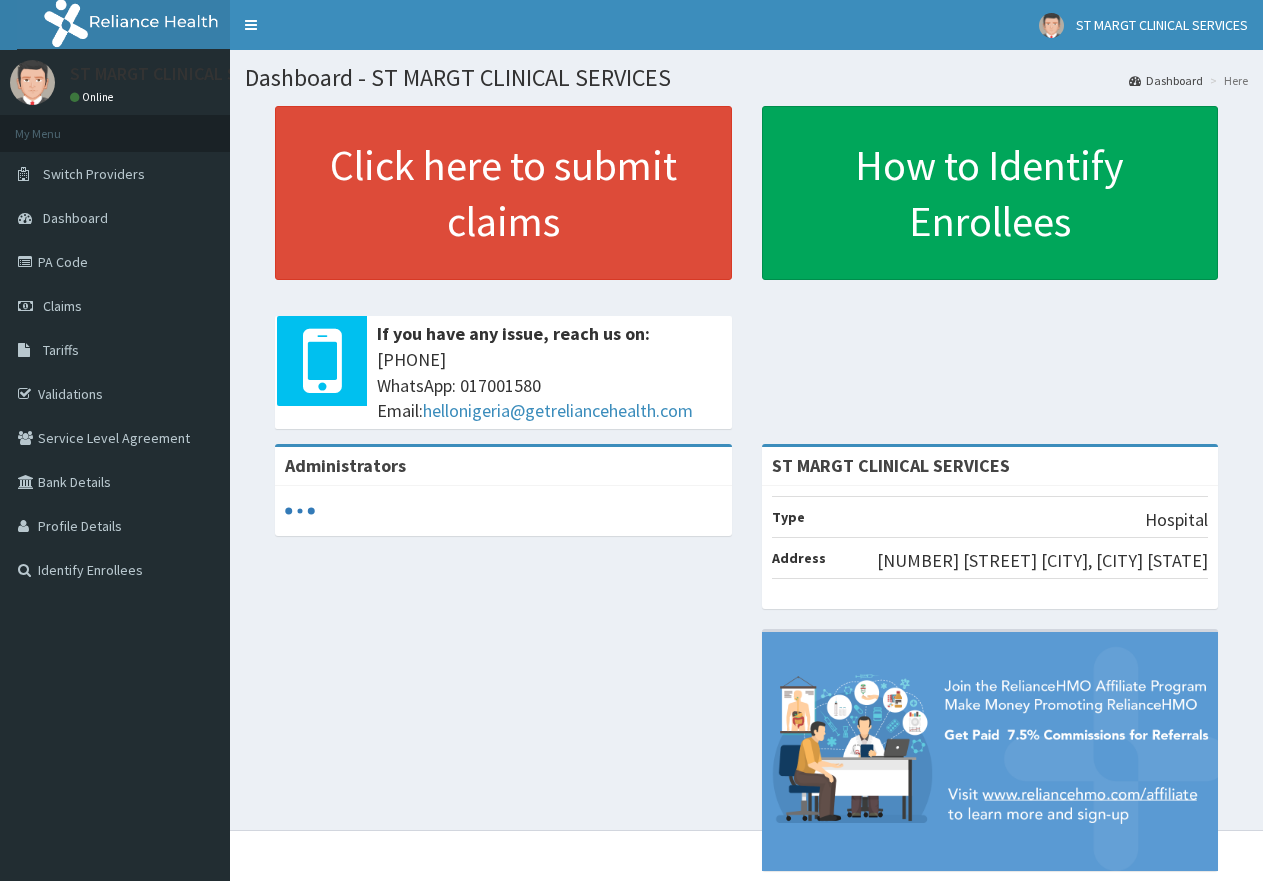 scroll, scrollTop: 0, scrollLeft: 0, axis: both 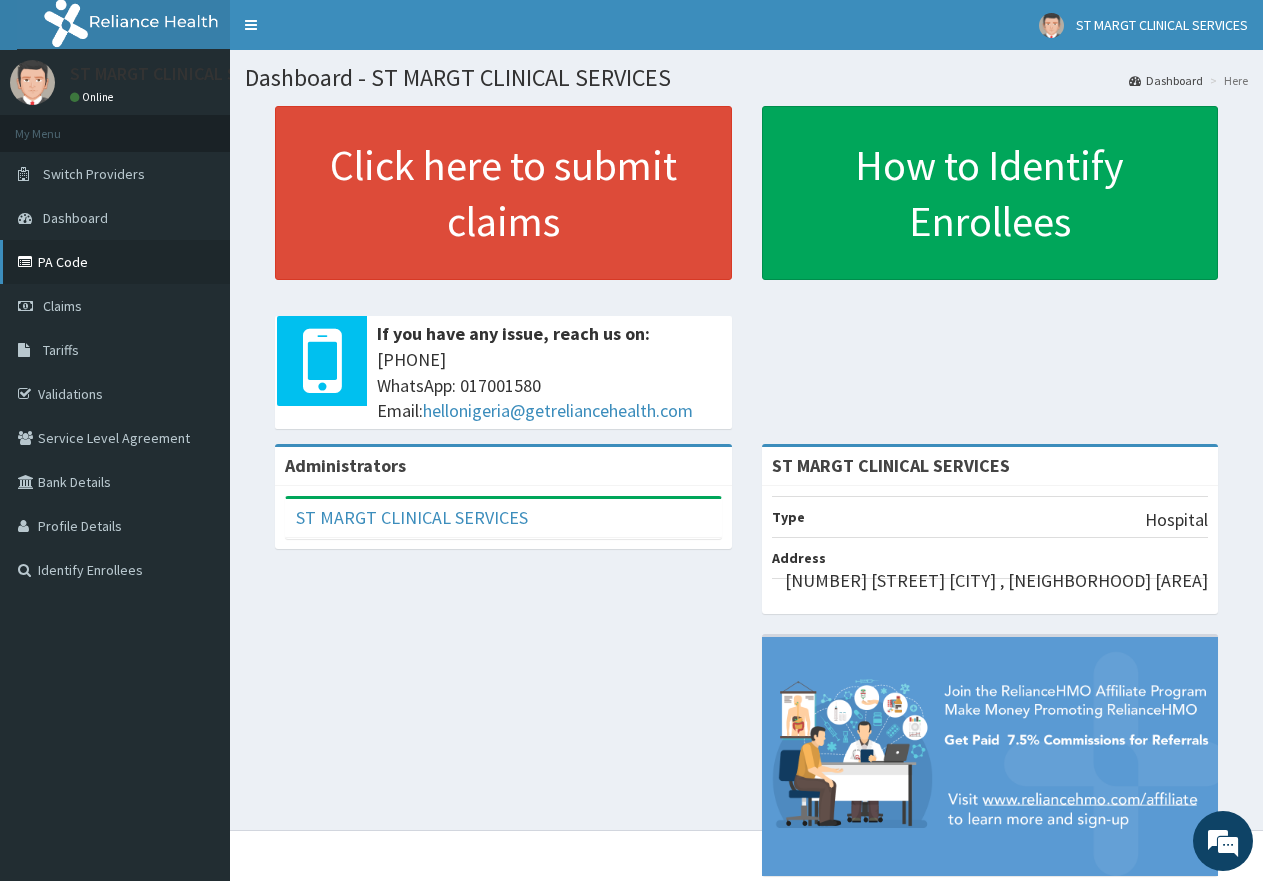 click on "PA Code" at bounding box center (115, 262) 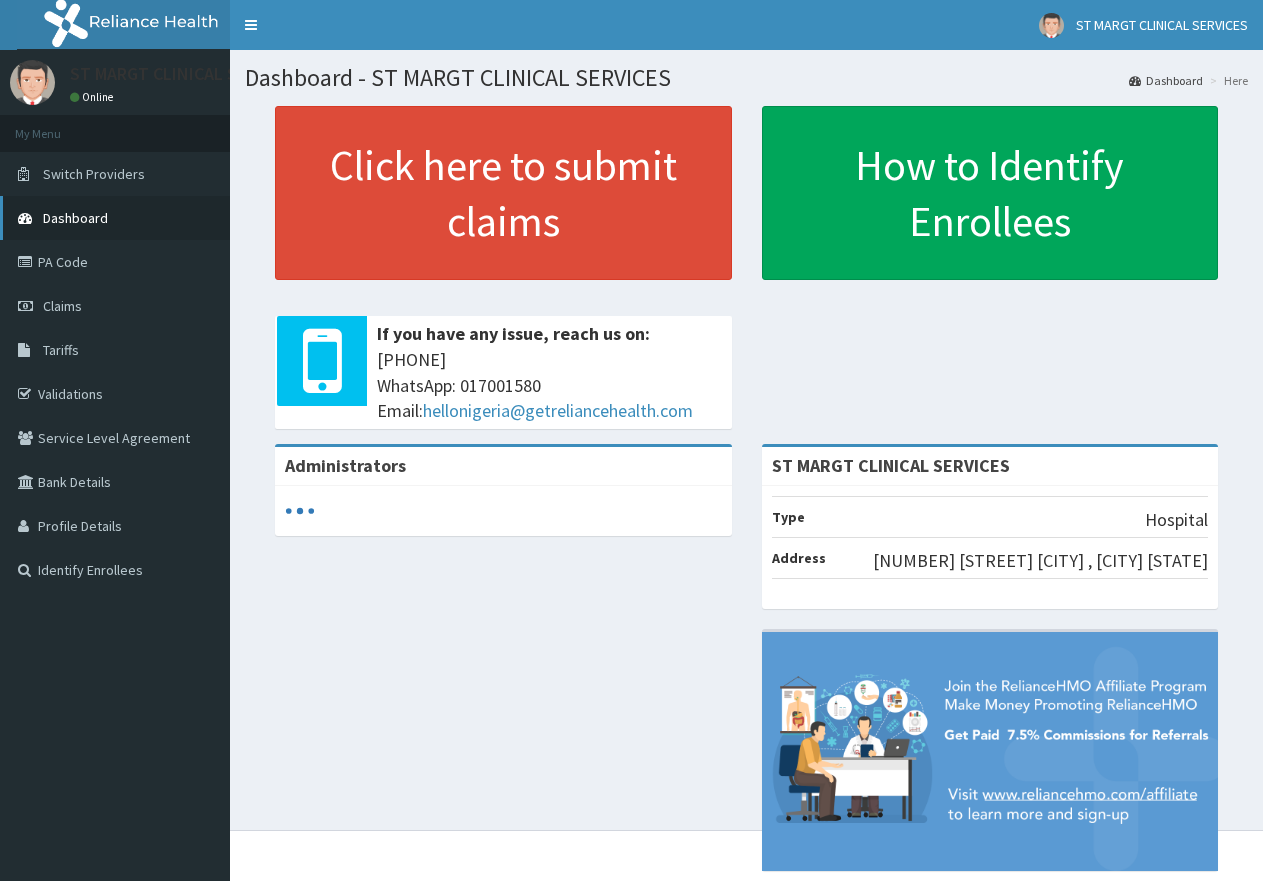 scroll, scrollTop: 0, scrollLeft: 0, axis: both 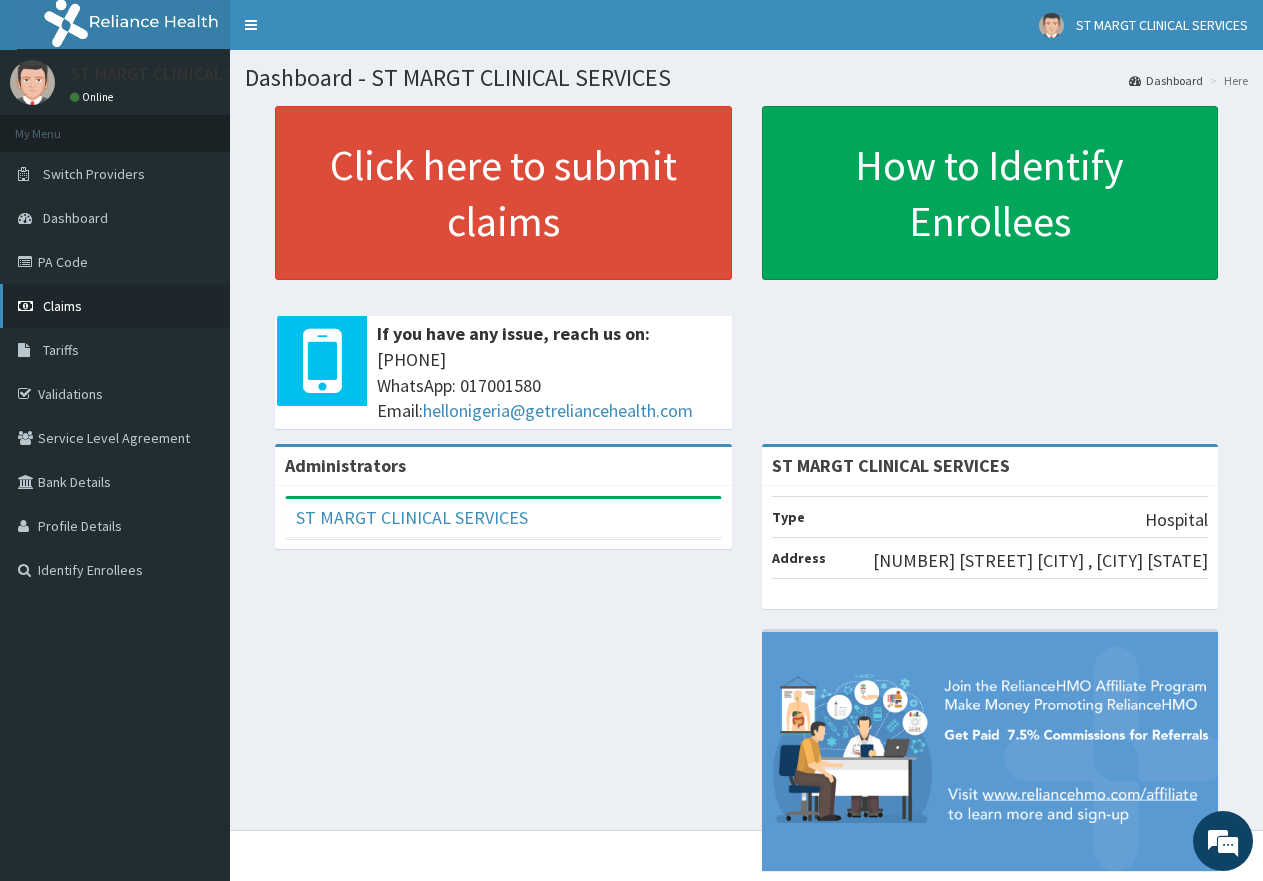 click on "Claims" at bounding box center [62, 306] 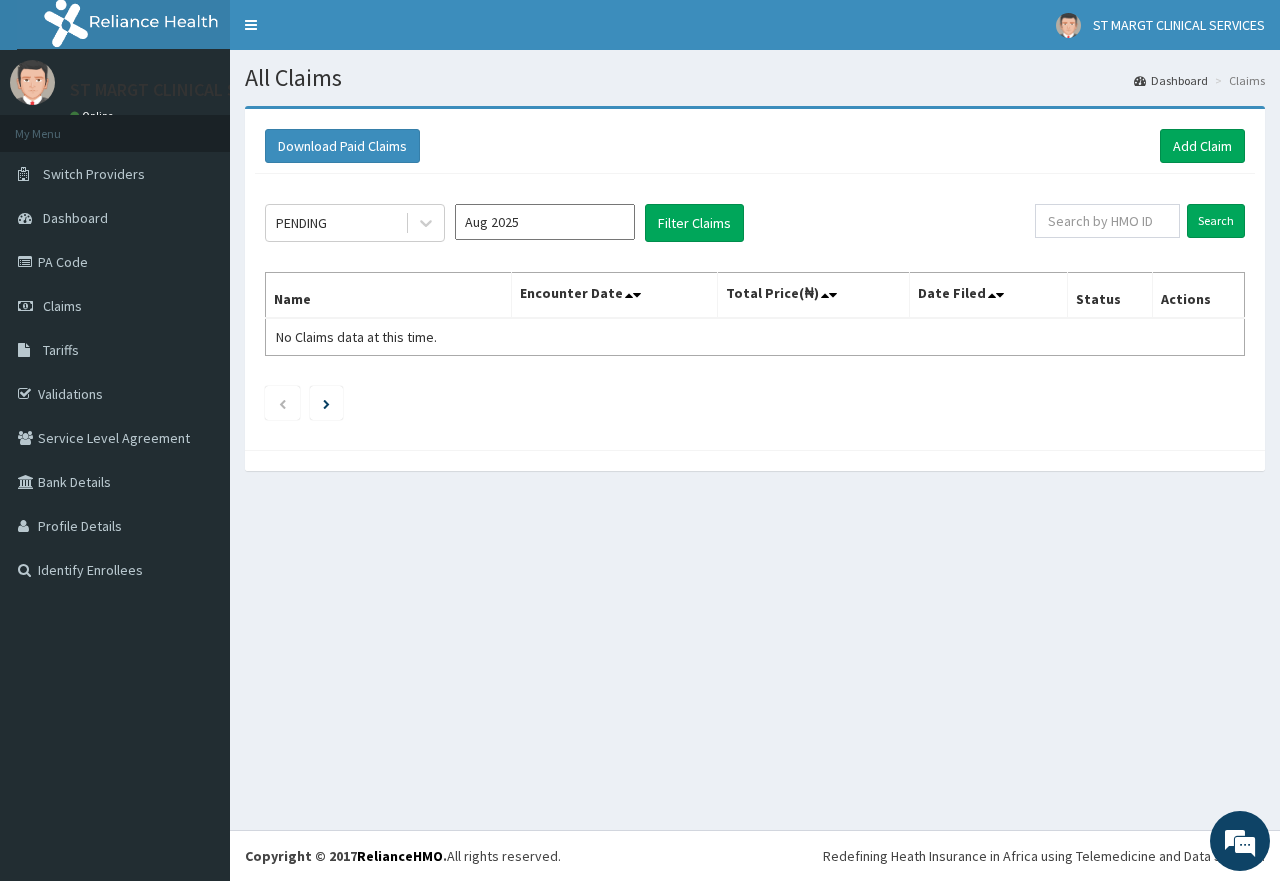 click on "Tariffs" at bounding box center (115, 350) 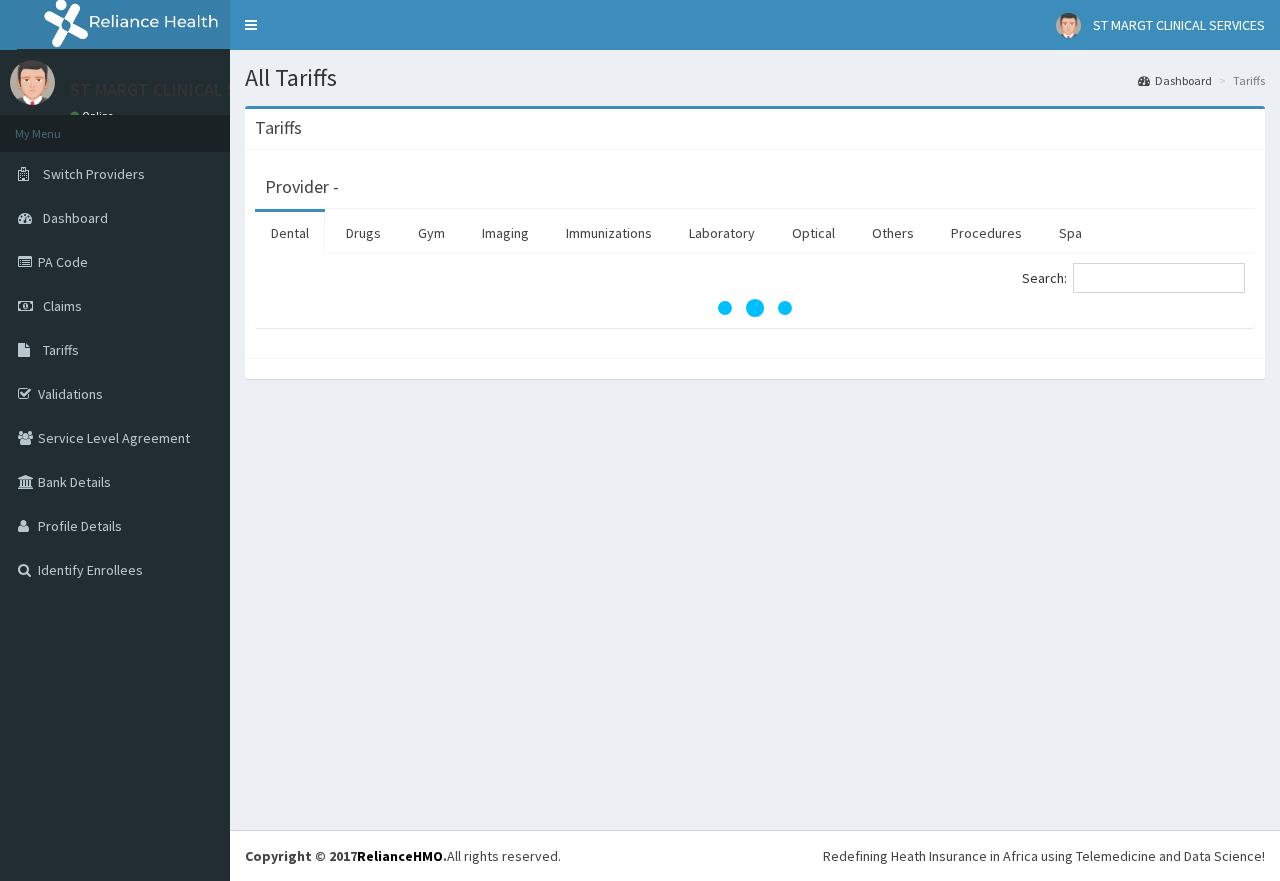 scroll, scrollTop: 0, scrollLeft: 0, axis: both 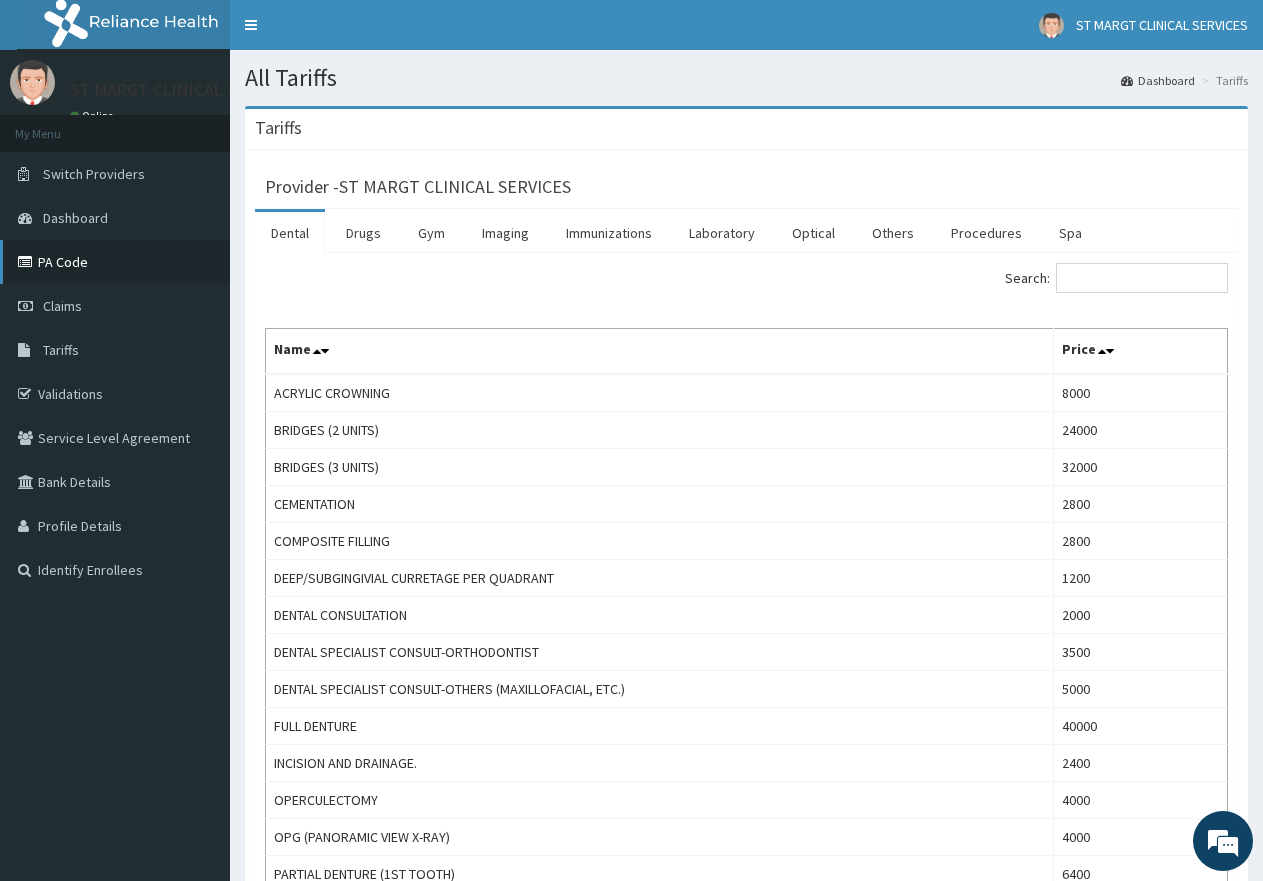 click on "PA Code" at bounding box center (115, 262) 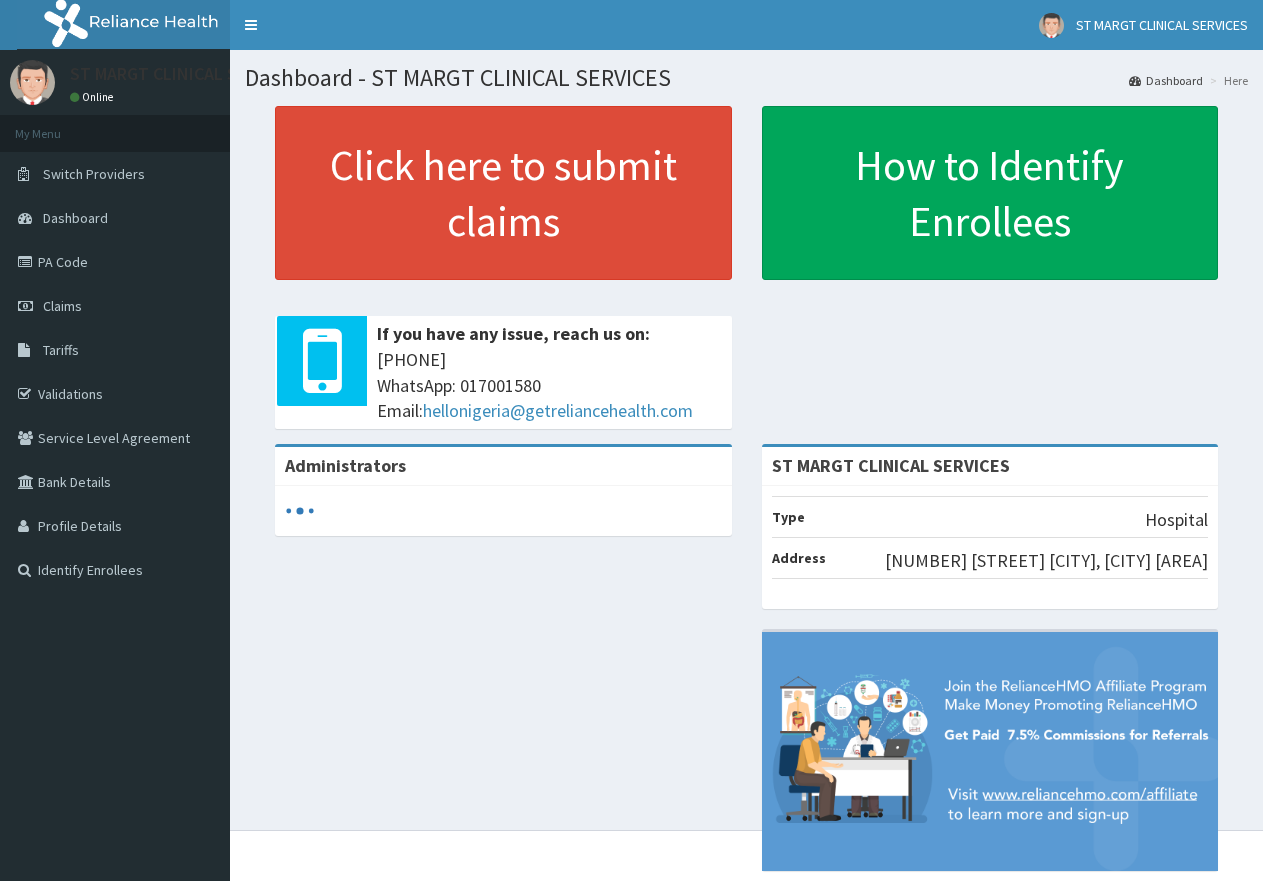 scroll, scrollTop: 0, scrollLeft: 0, axis: both 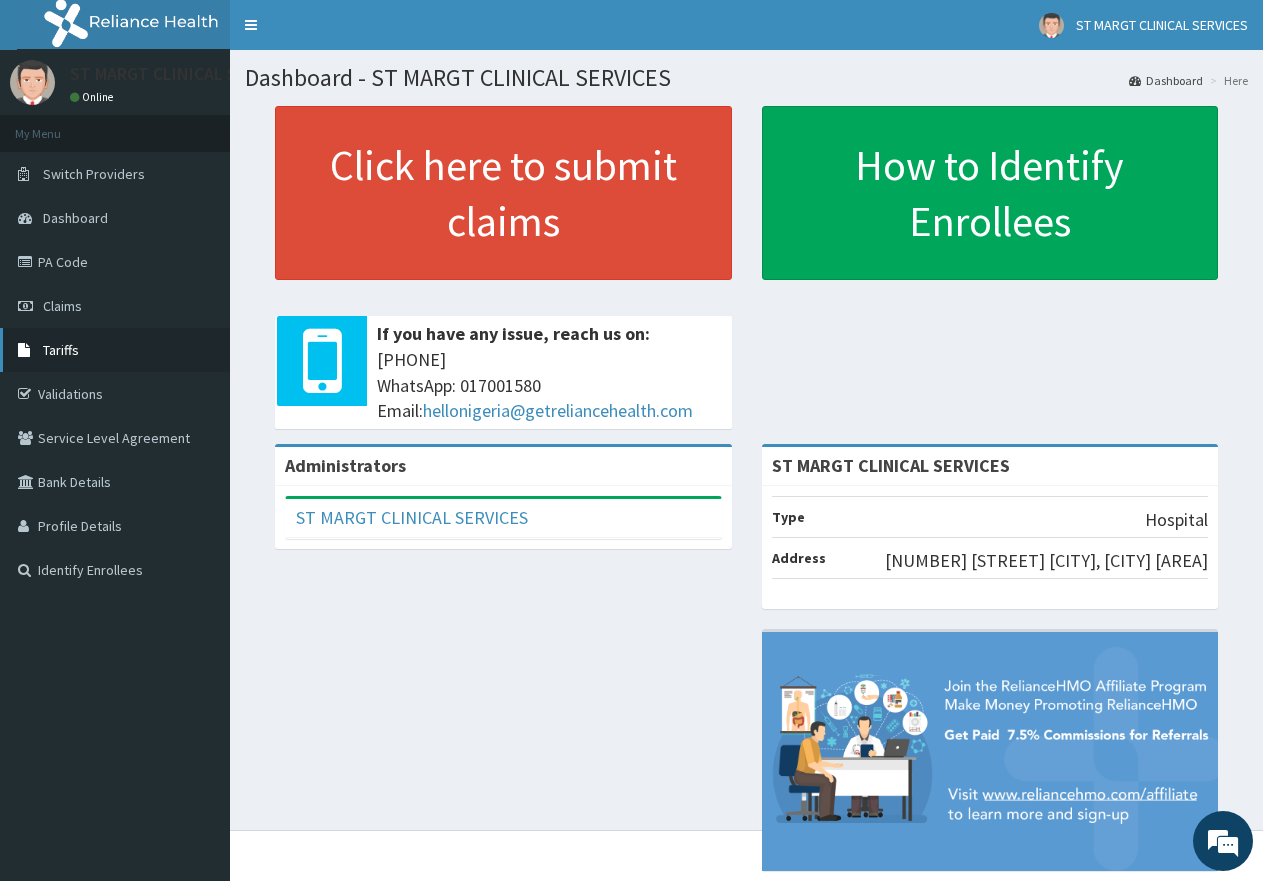 click on "Tariffs" at bounding box center (61, 350) 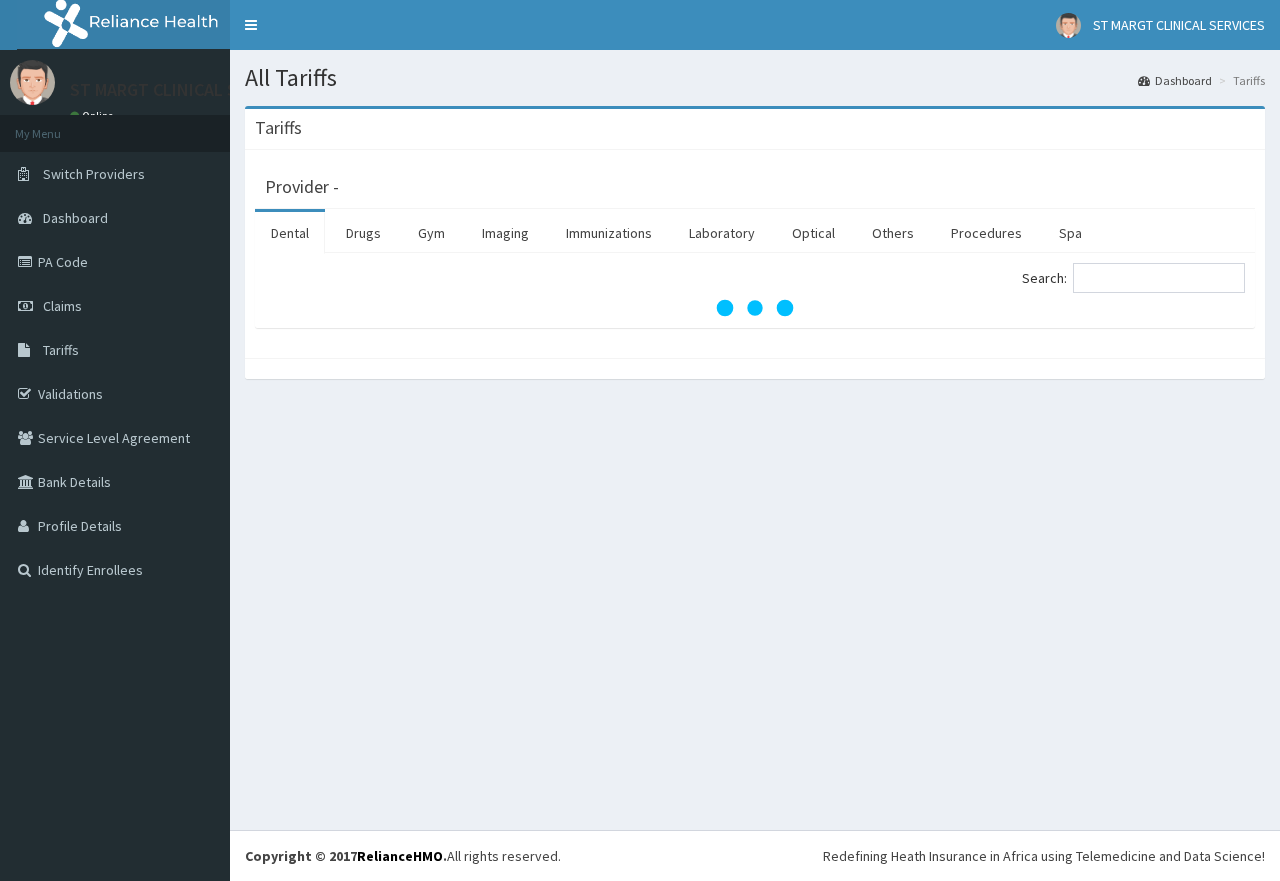 scroll, scrollTop: 0, scrollLeft: 0, axis: both 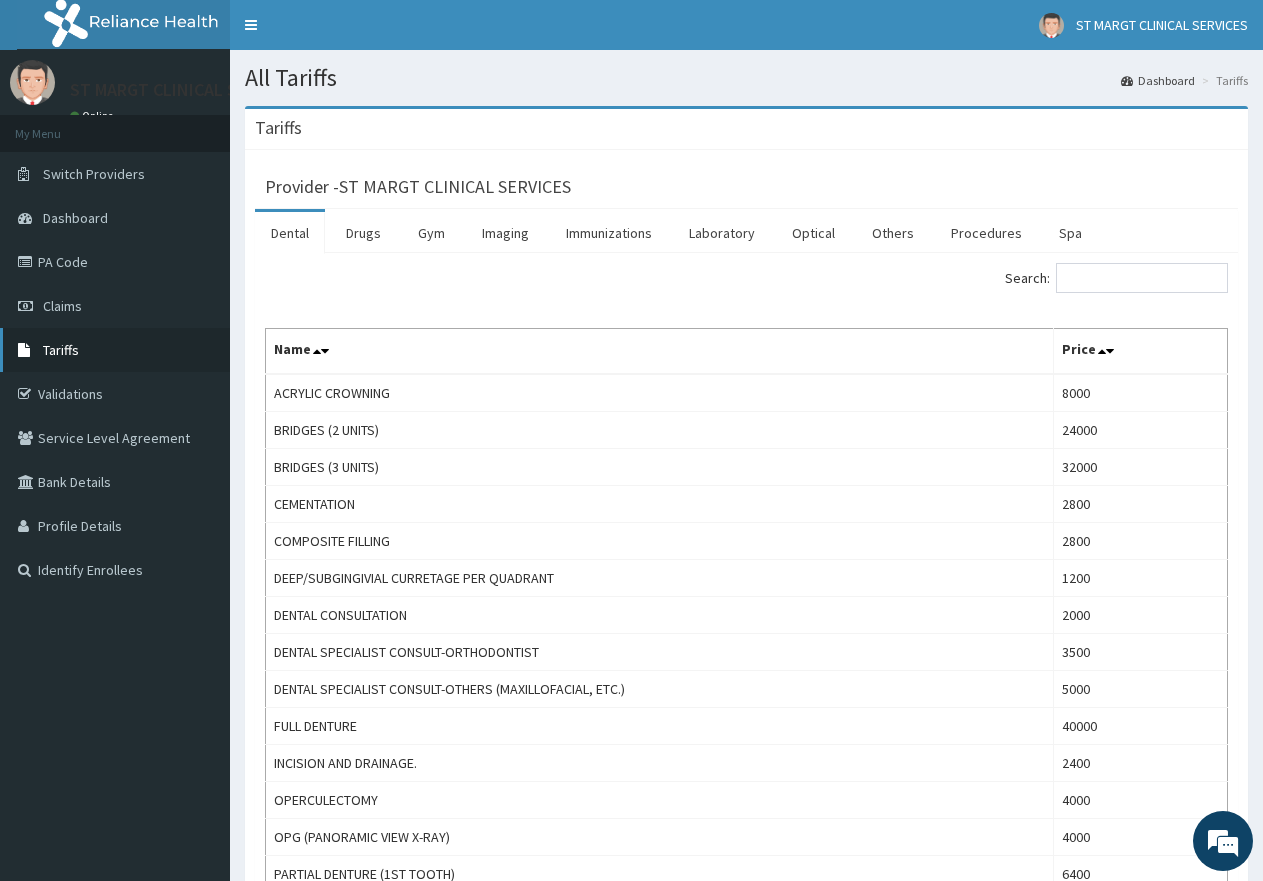 click on "Tariffs" at bounding box center (61, 350) 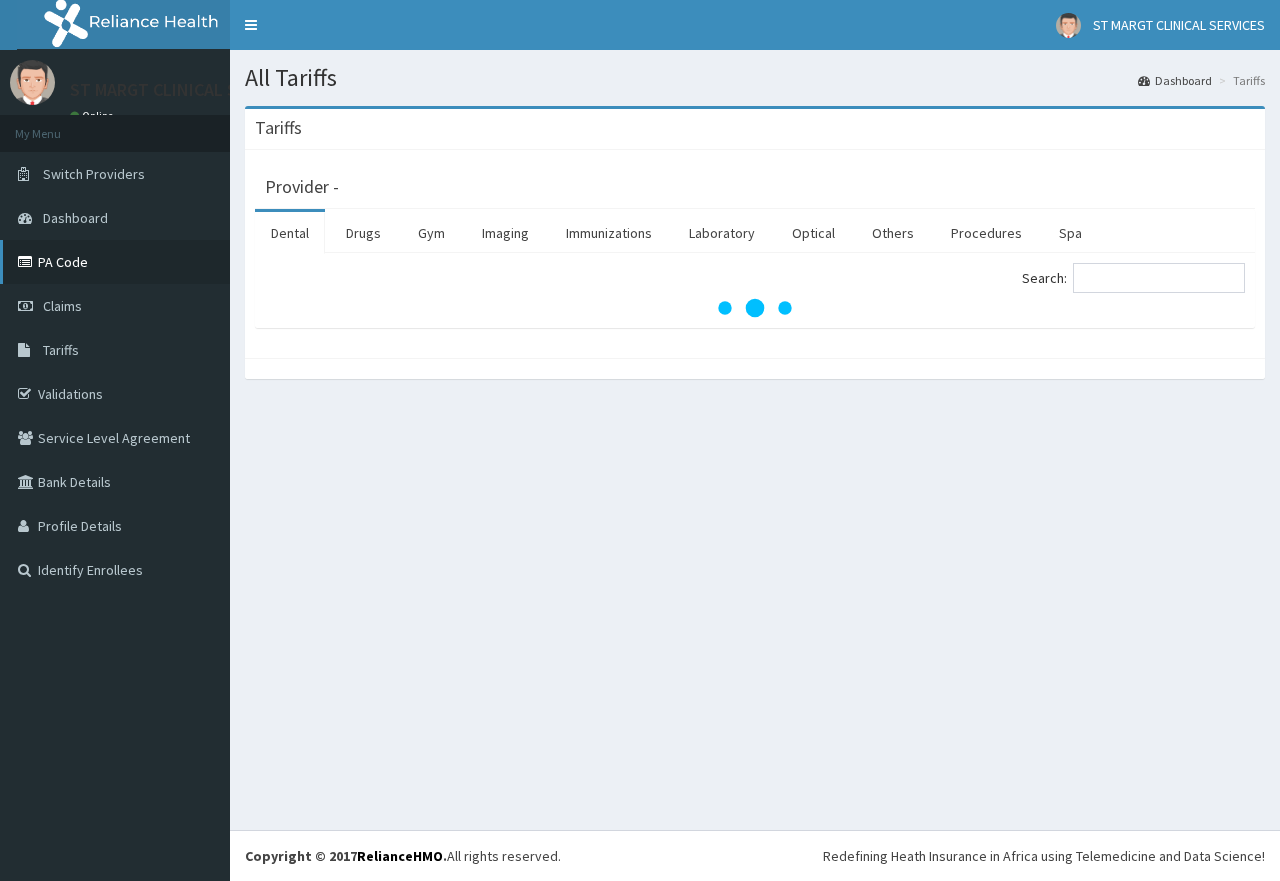 scroll, scrollTop: 0, scrollLeft: 0, axis: both 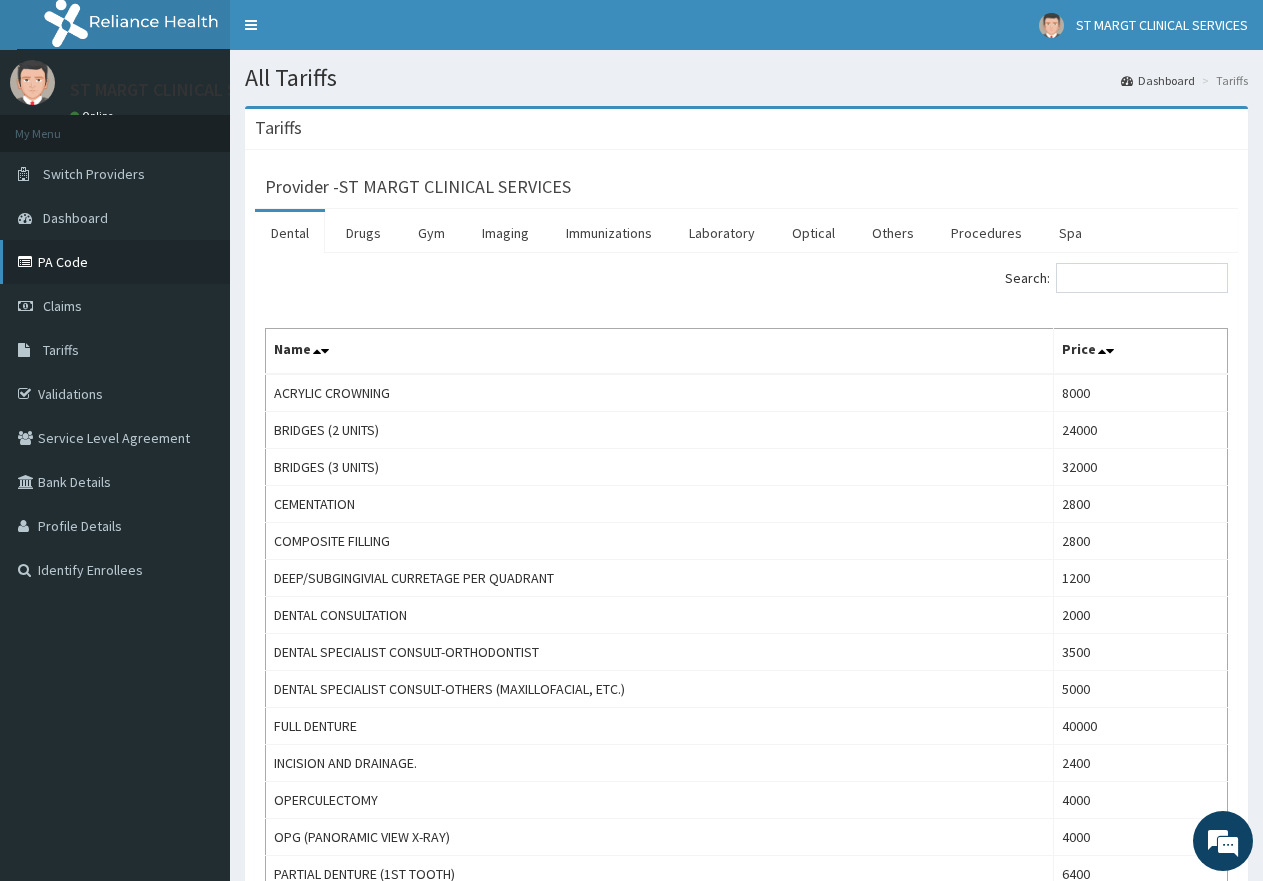 click on "PA Code" at bounding box center [115, 262] 